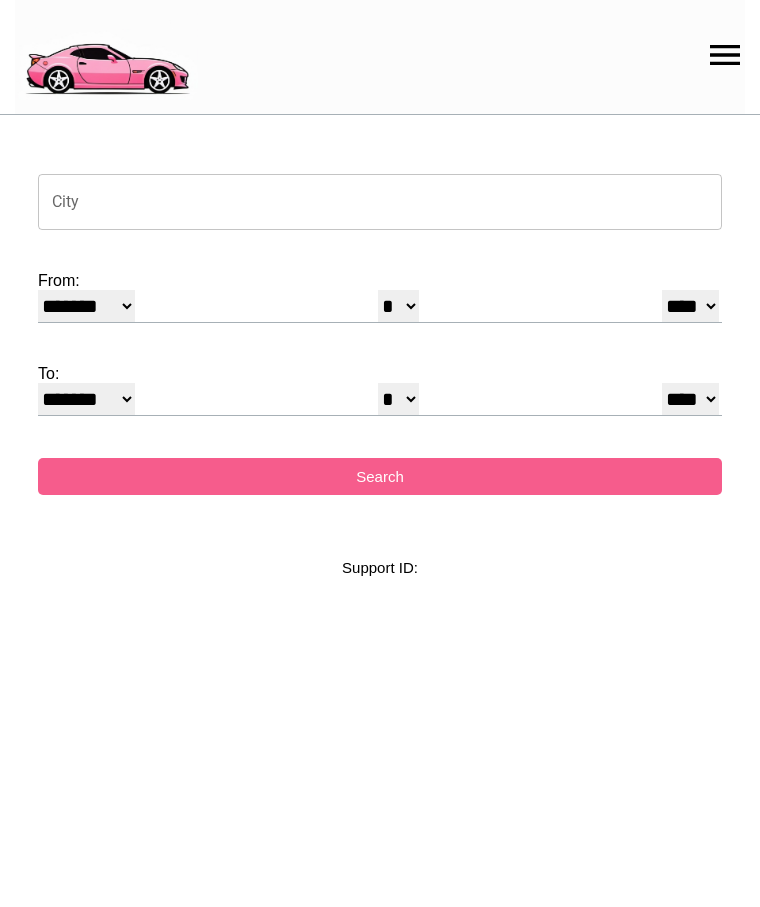 select on "*" 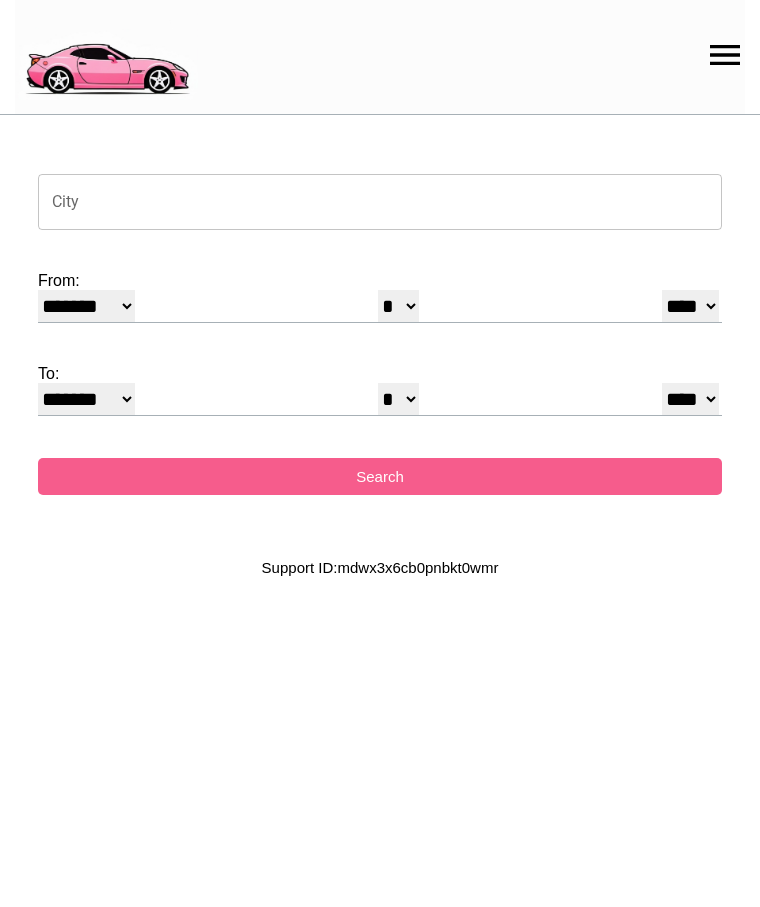 scroll, scrollTop: 0, scrollLeft: 0, axis: both 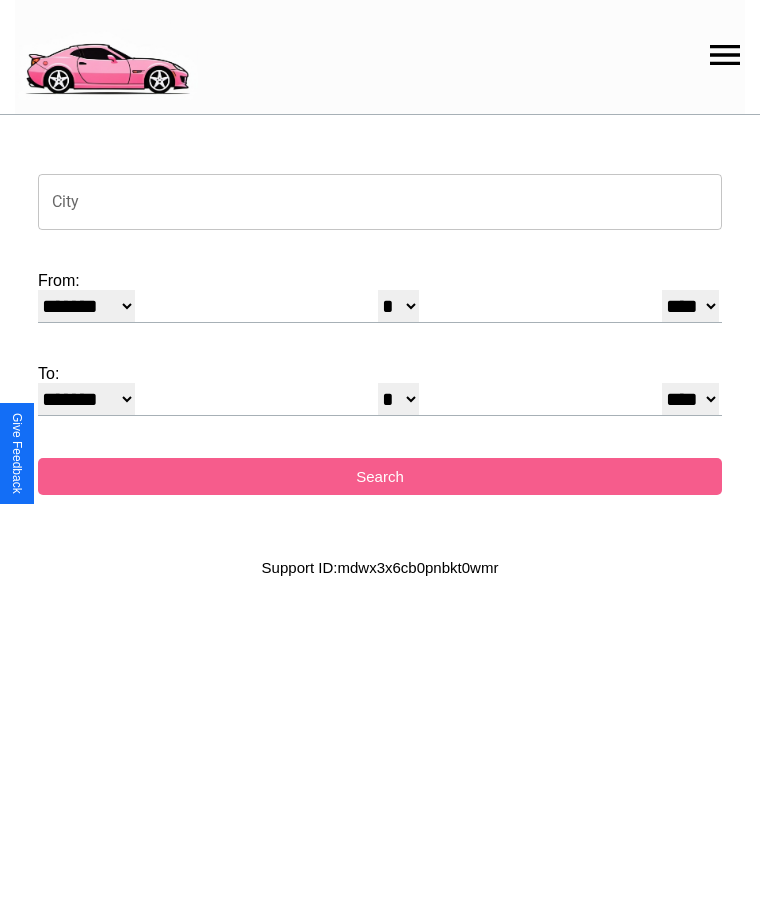 click 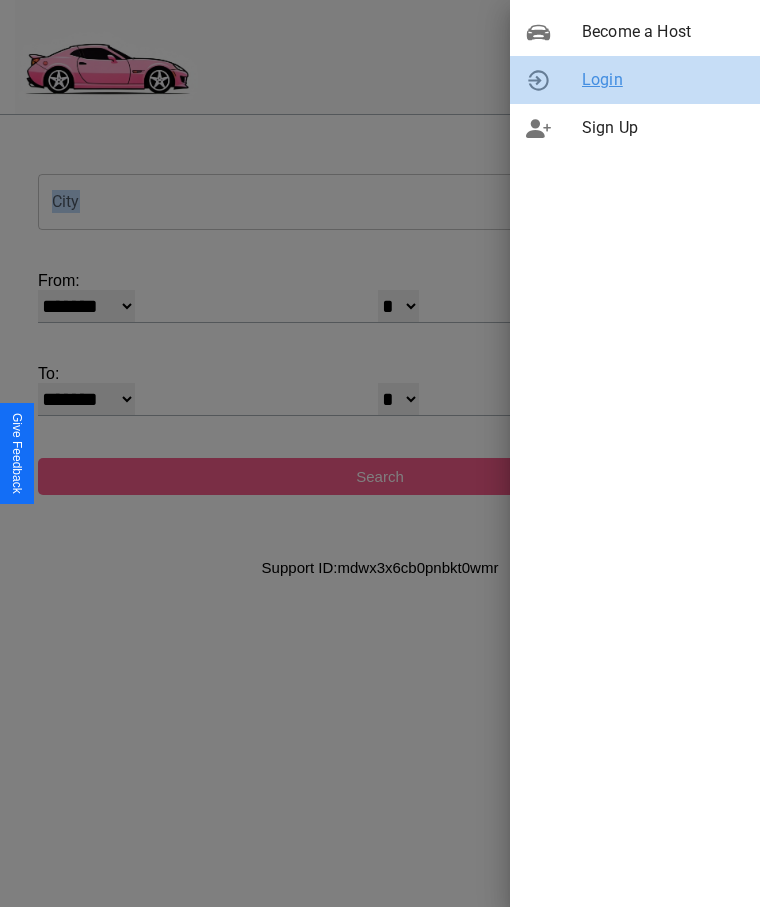 click on "Login" at bounding box center (663, 80) 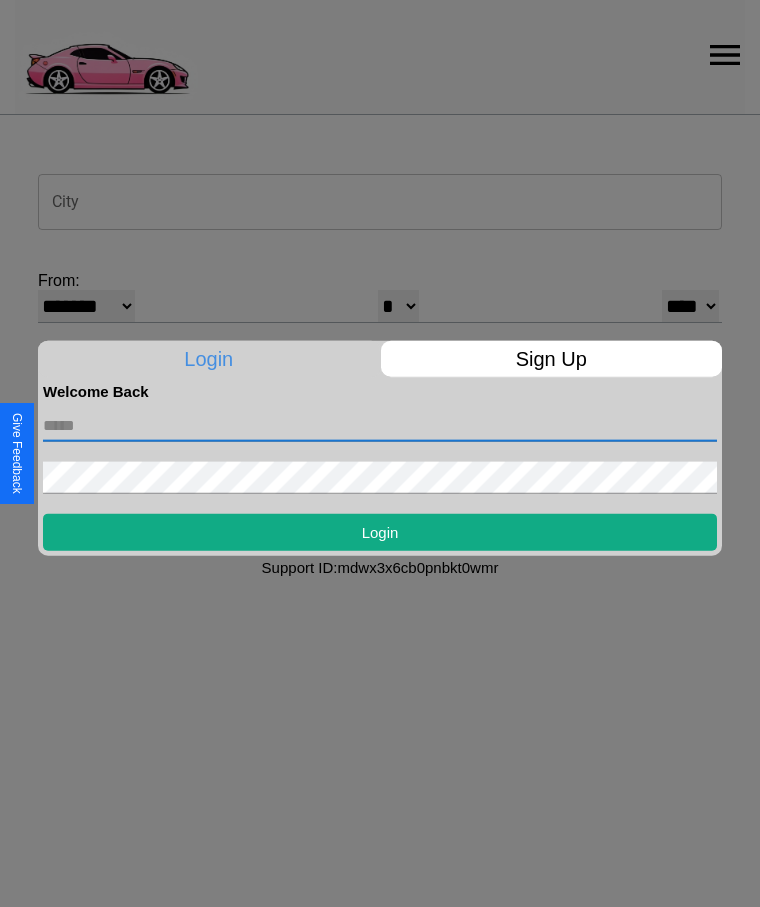 click at bounding box center (380, 425) 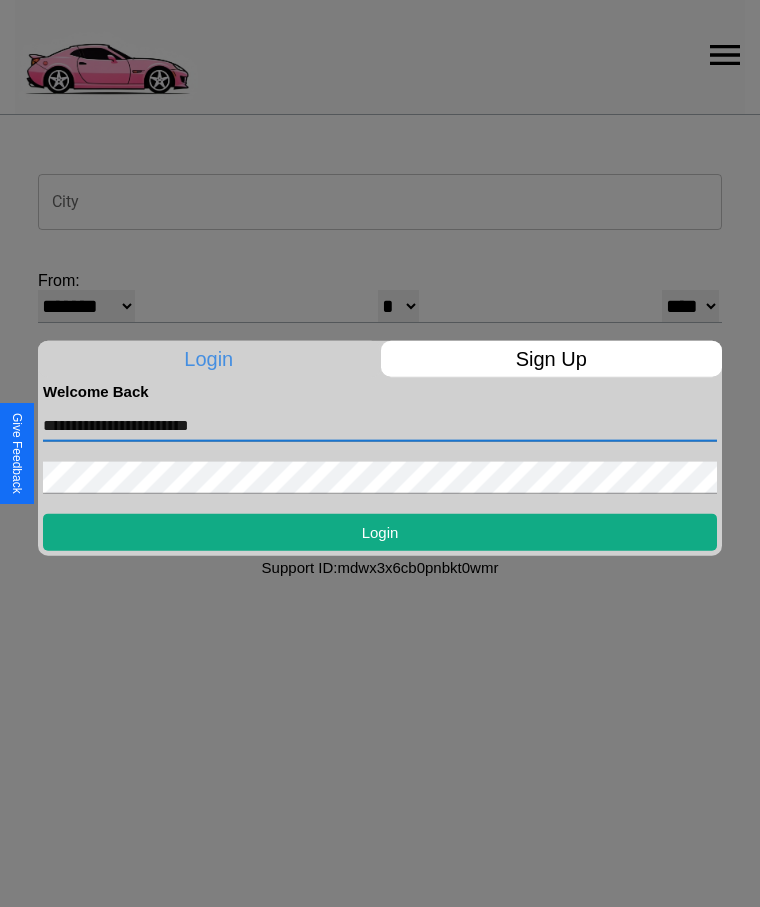 type on "**********" 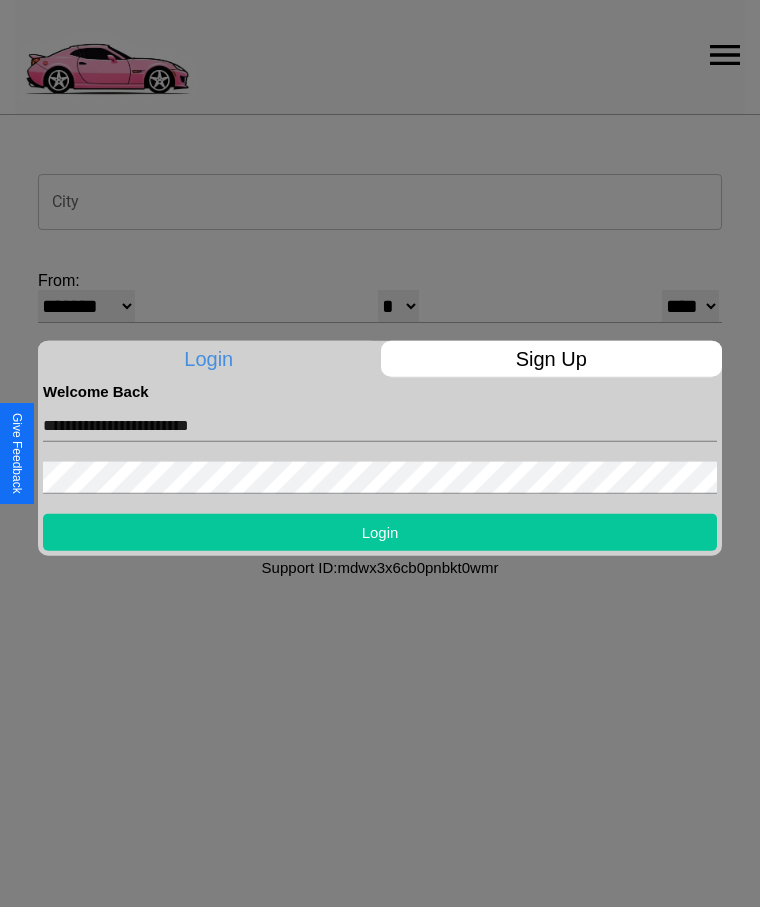 click on "Login" at bounding box center (380, 531) 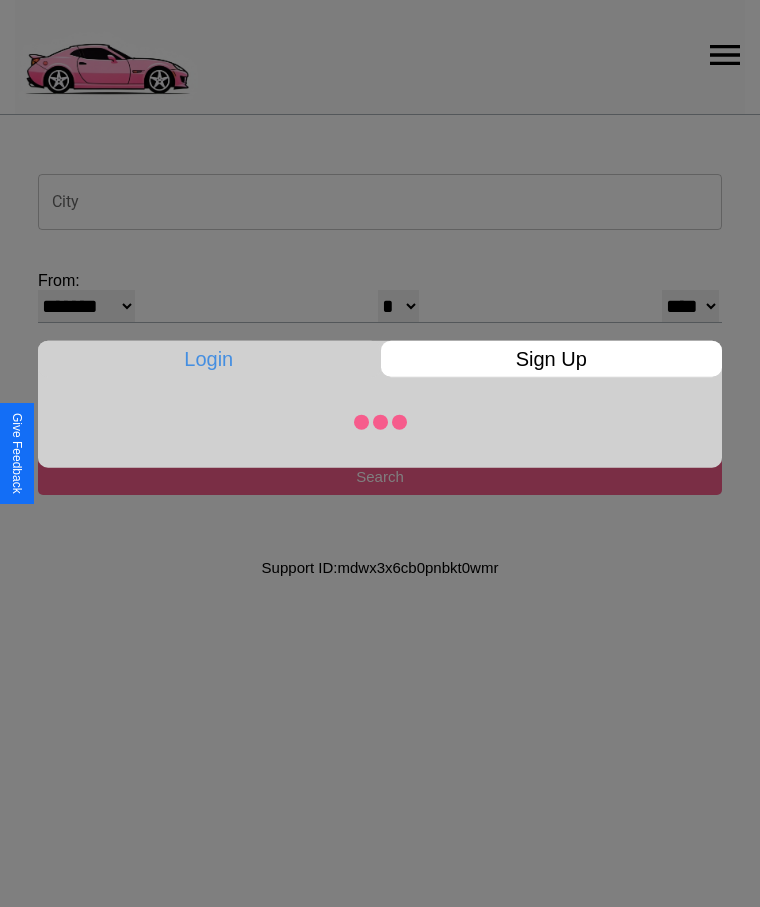 select on "*" 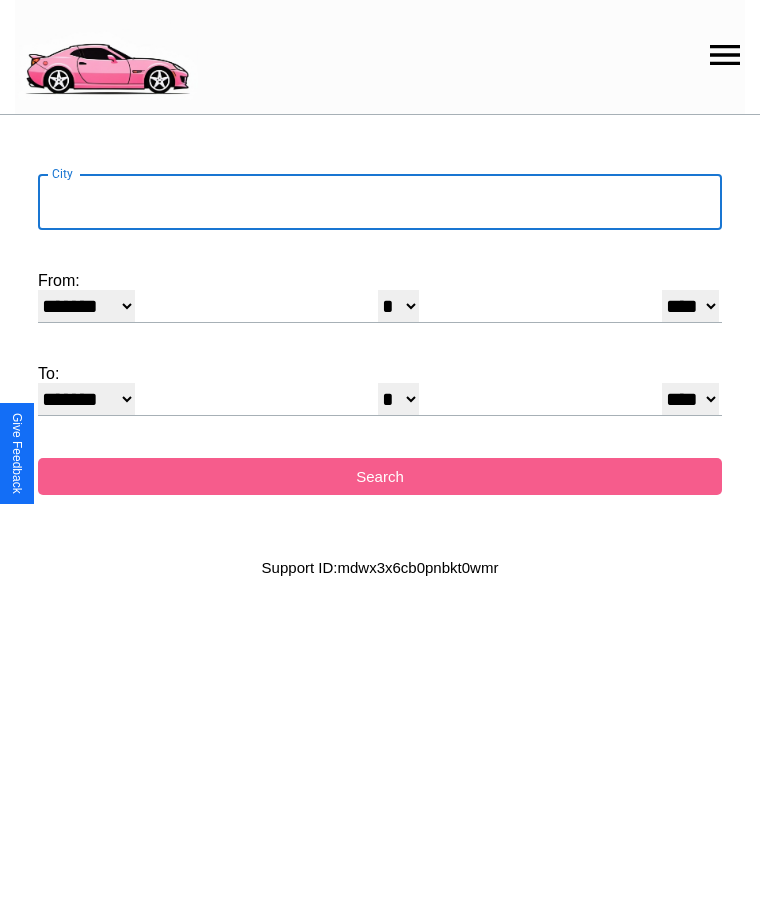 click on "City" at bounding box center (380, 202) 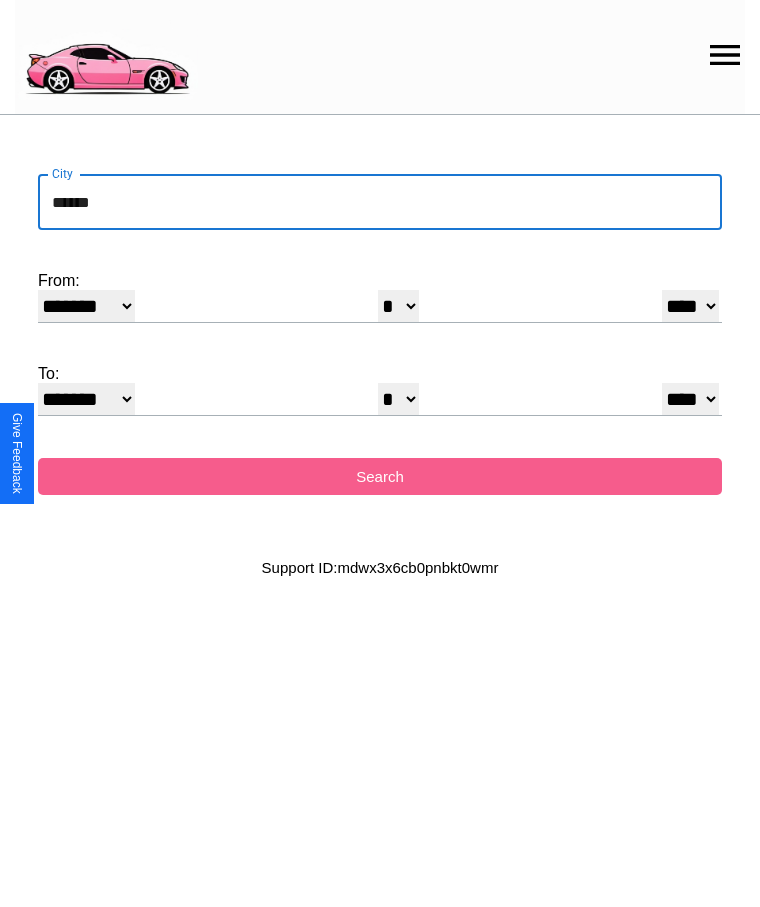 type on "******" 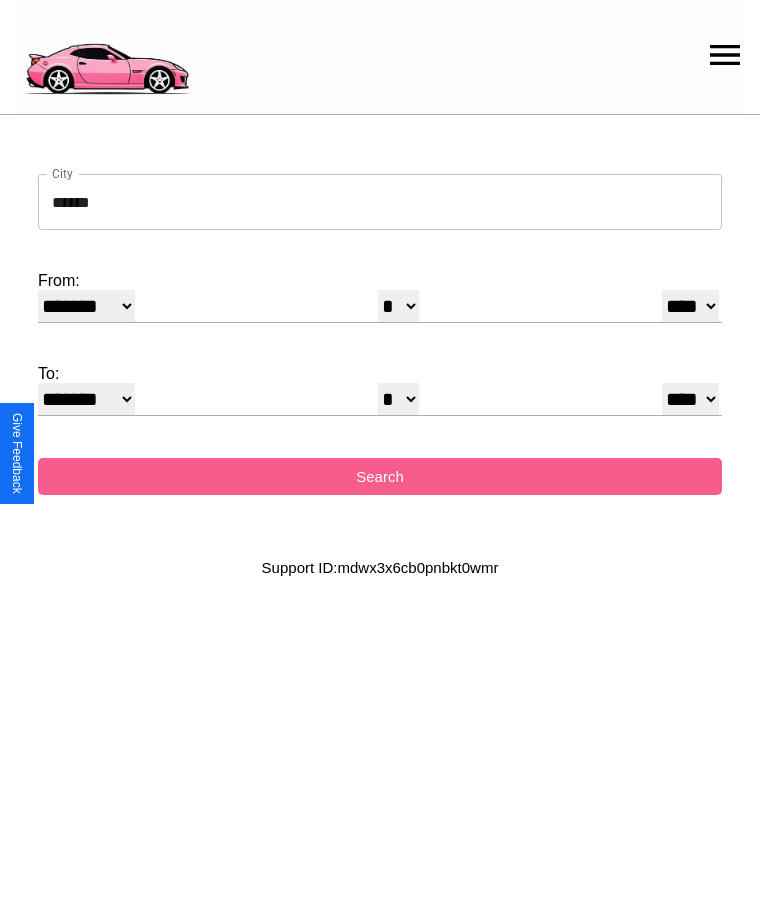 click on "* * * * * * * * * ** ** ** ** ** ** ** ** ** ** ** ** ** ** ** ** ** ** ** ** ** **" at bounding box center [398, 306] 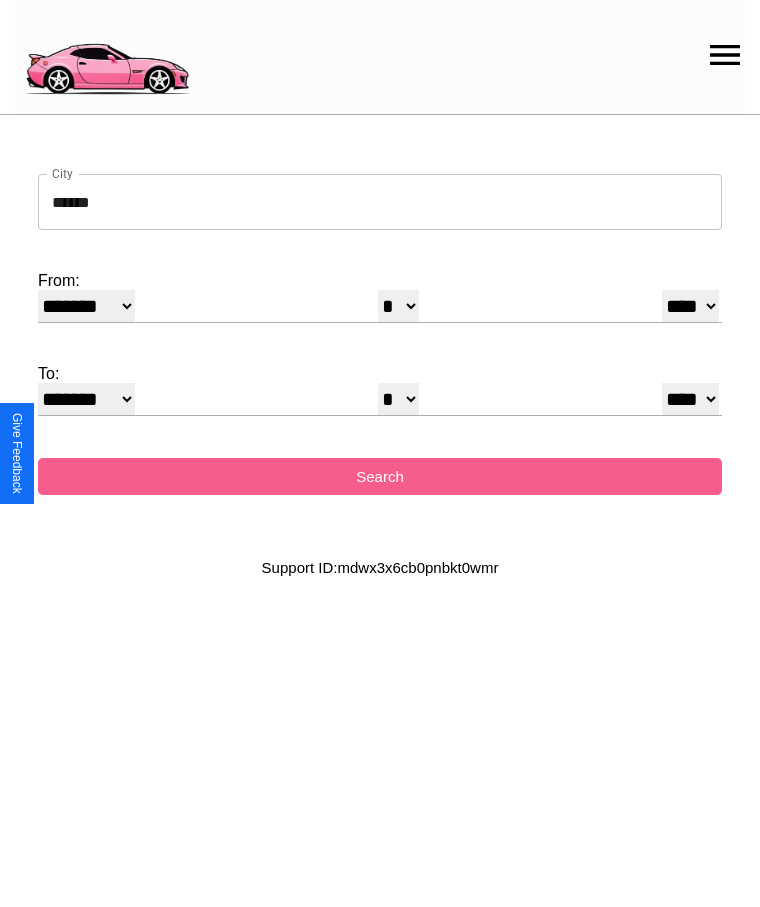 select on "*" 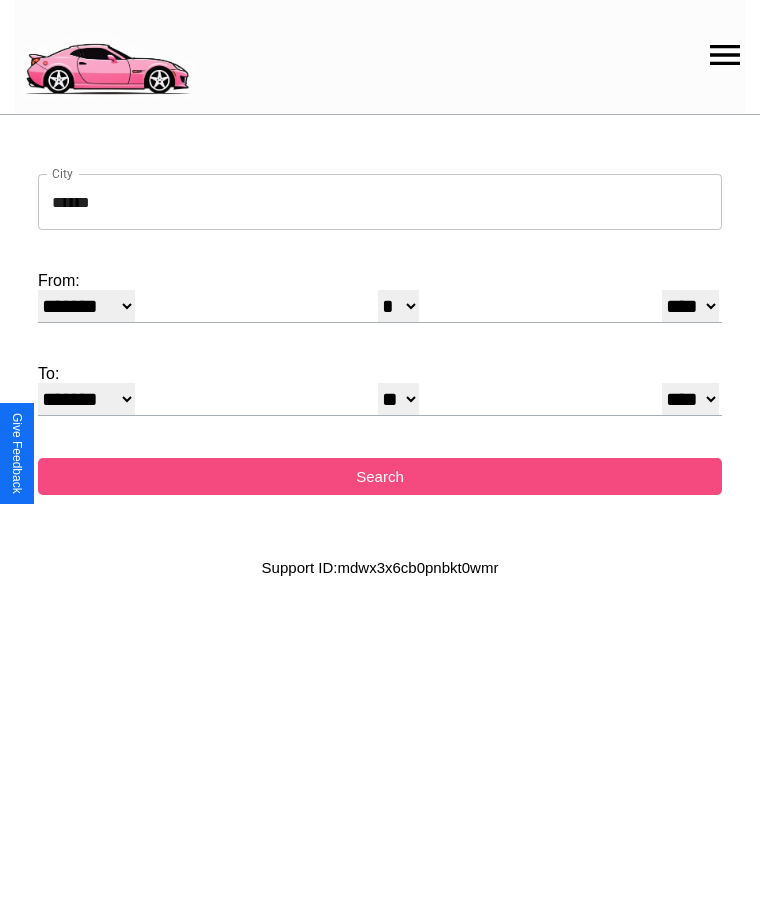 click on "Search" at bounding box center [380, 476] 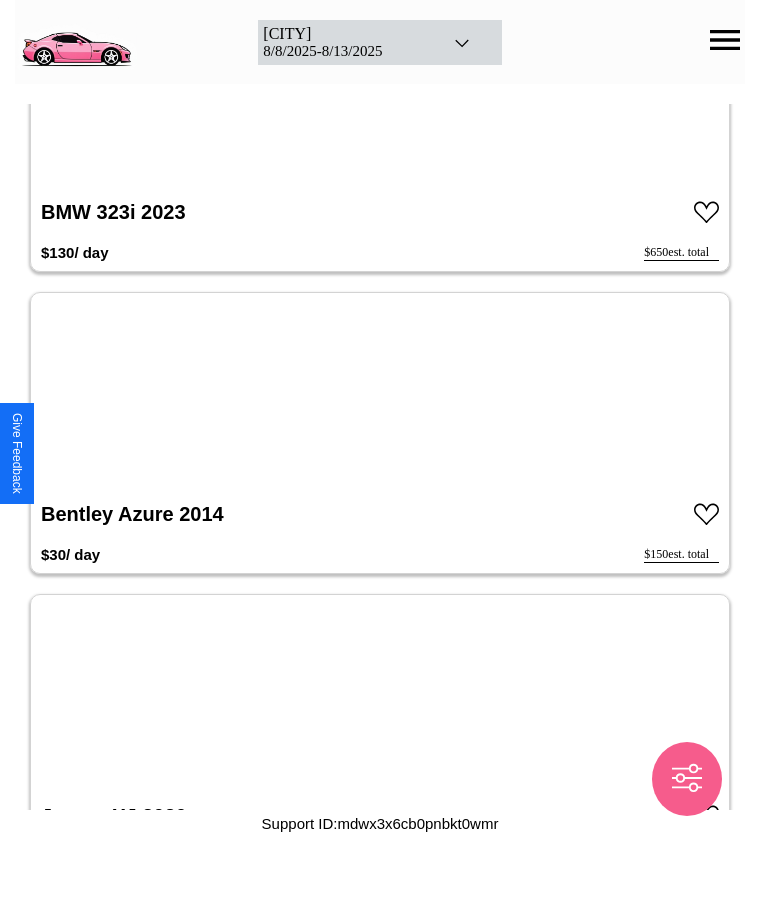 scroll, scrollTop: 4046, scrollLeft: 0, axis: vertical 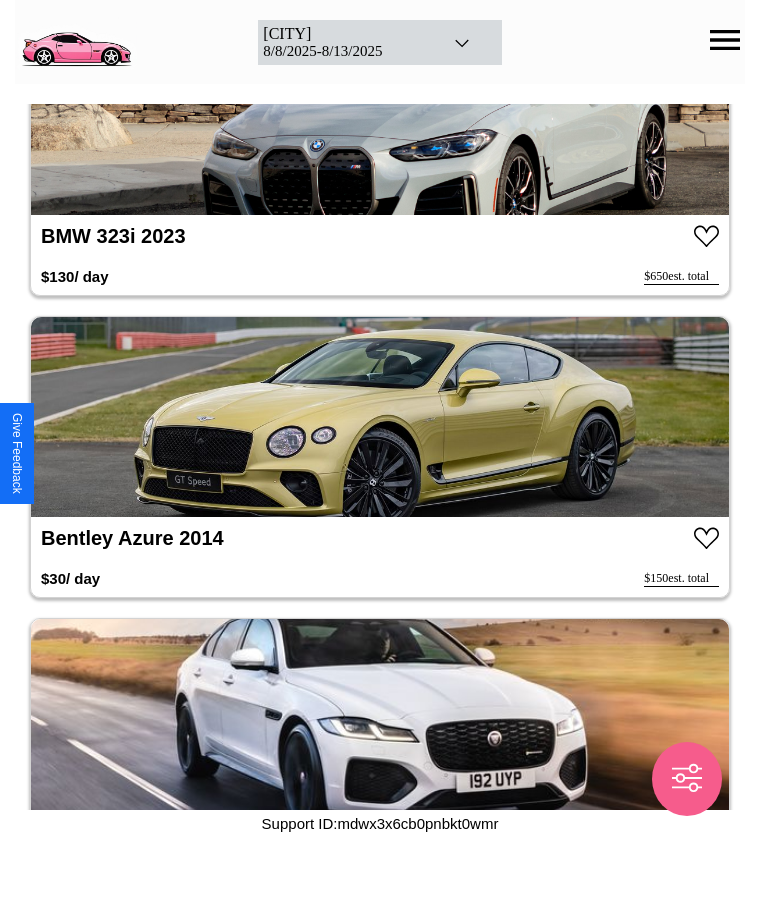 click at bounding box center (380, 417) 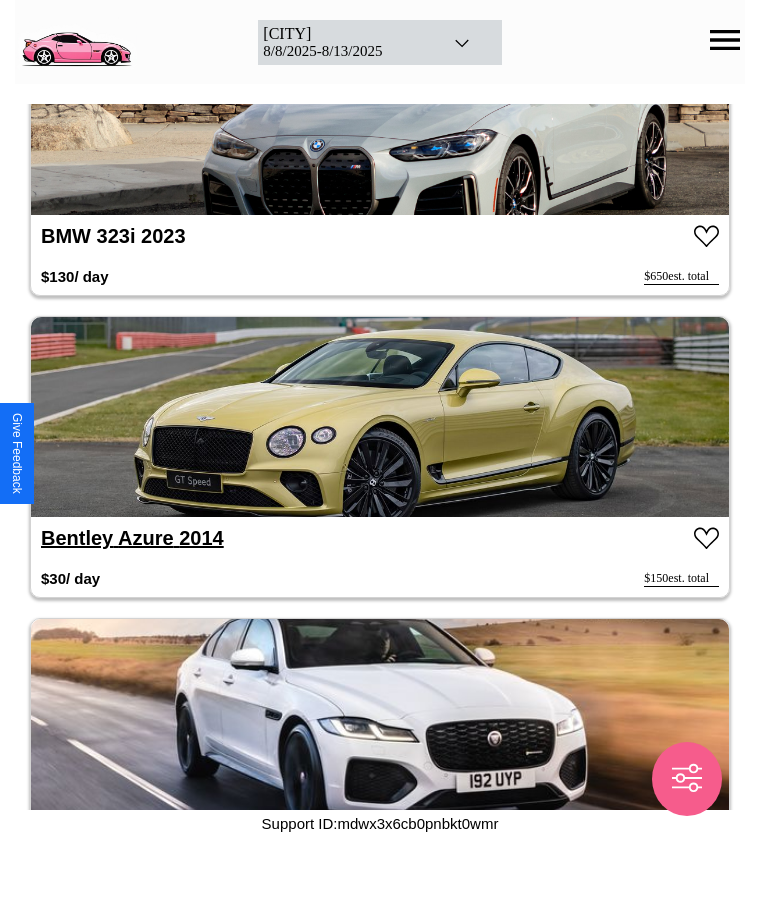 click on "Bentley   Azure   2014" at bounding box center (132, 538) 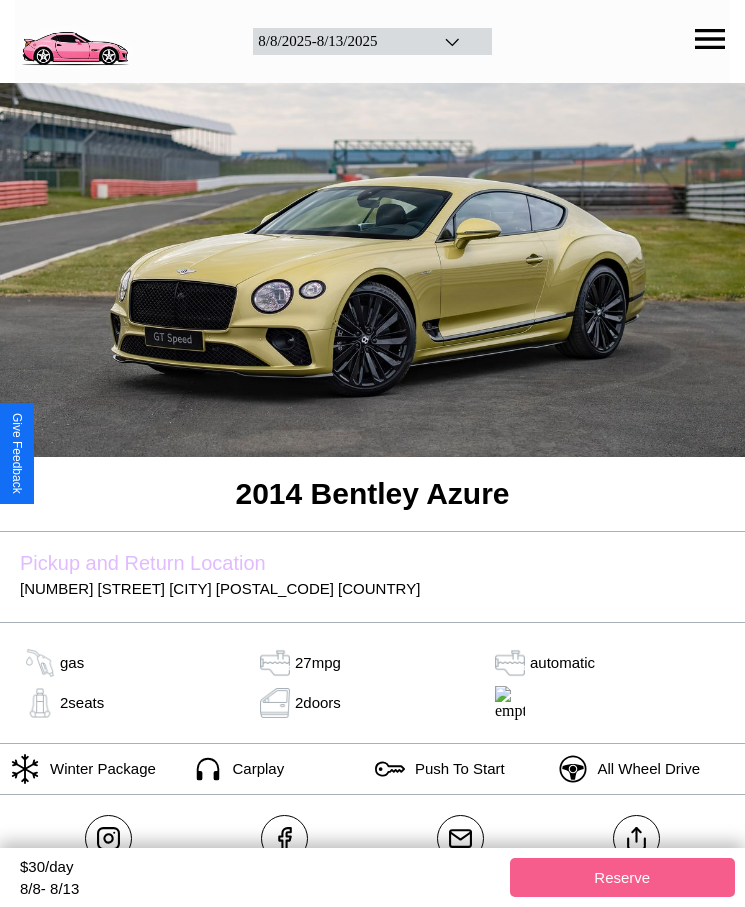 scroll, scrollTop: 135, scrollLeft: 0, axis: vertical 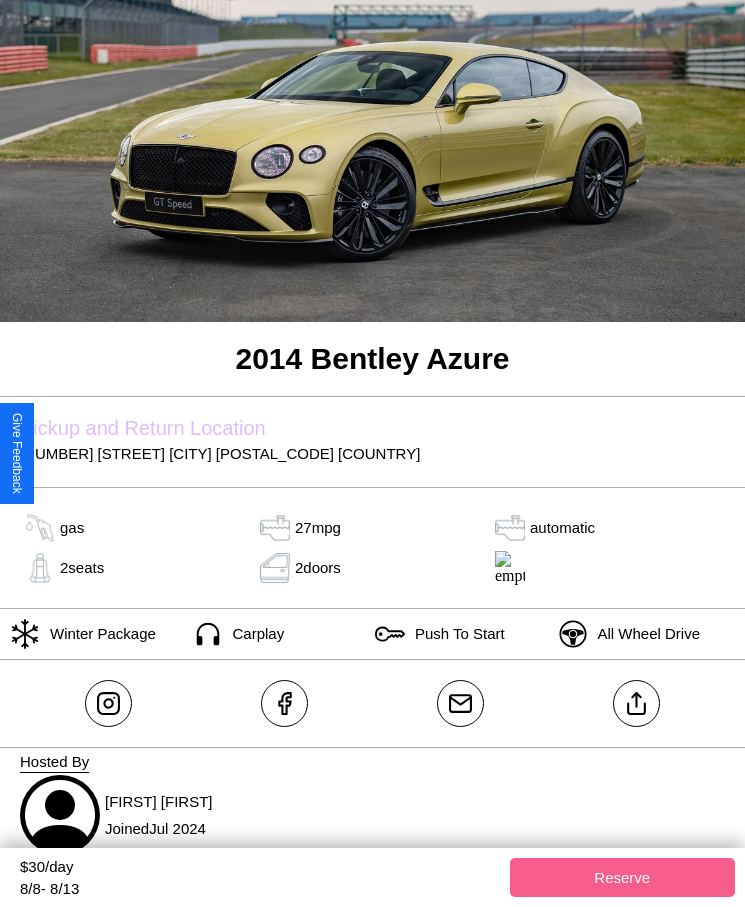 click on "[NUMBER] [STREET]  [CITY]  [POSTAL_CODE] [COUNTRY]" at bounding box center (372, 453) 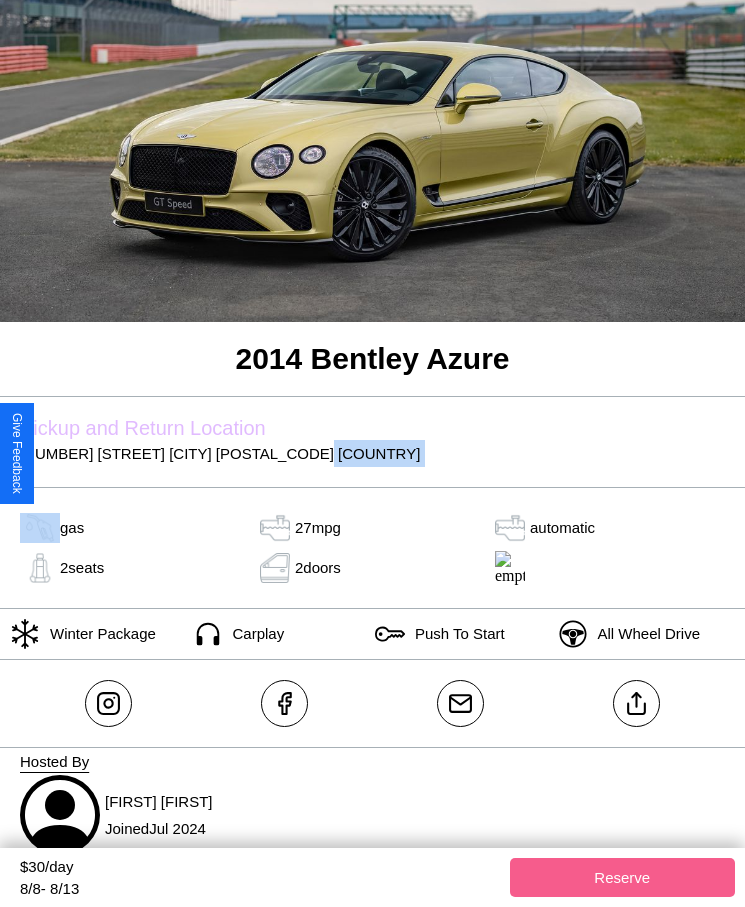 click on "[NUMBER] [STREET]  [CITY]  [POSTAL_CODE] [COUNTRY]" at bounding box center [372, 453] 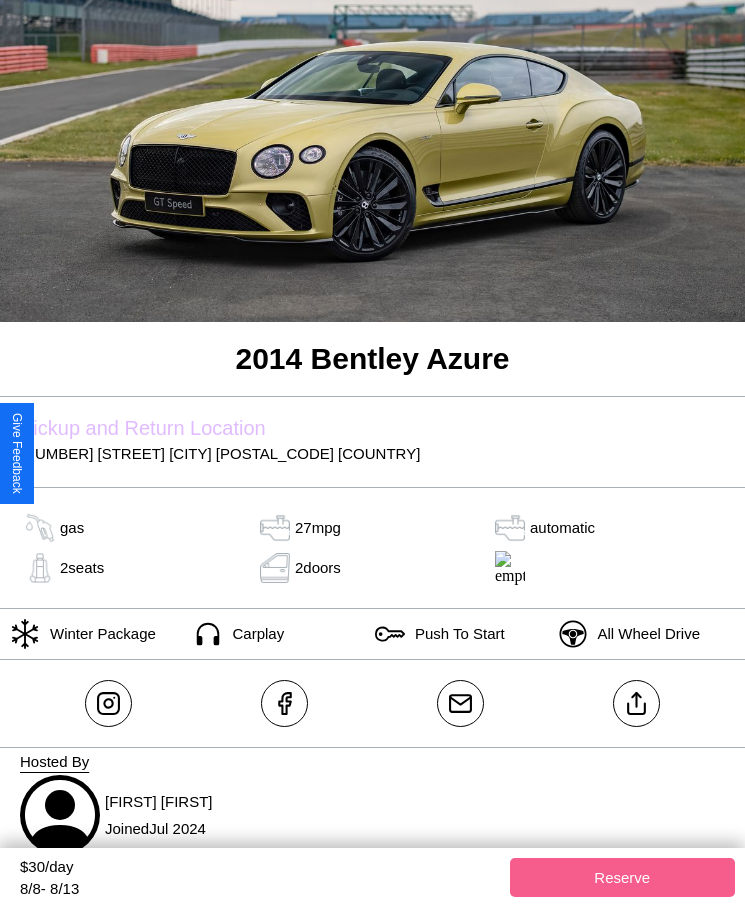 click on "[NUMBER] [STREET]  [CITY]  [POSTAL_CODE] [COUNTRY]" at bounding box center [372, 453] 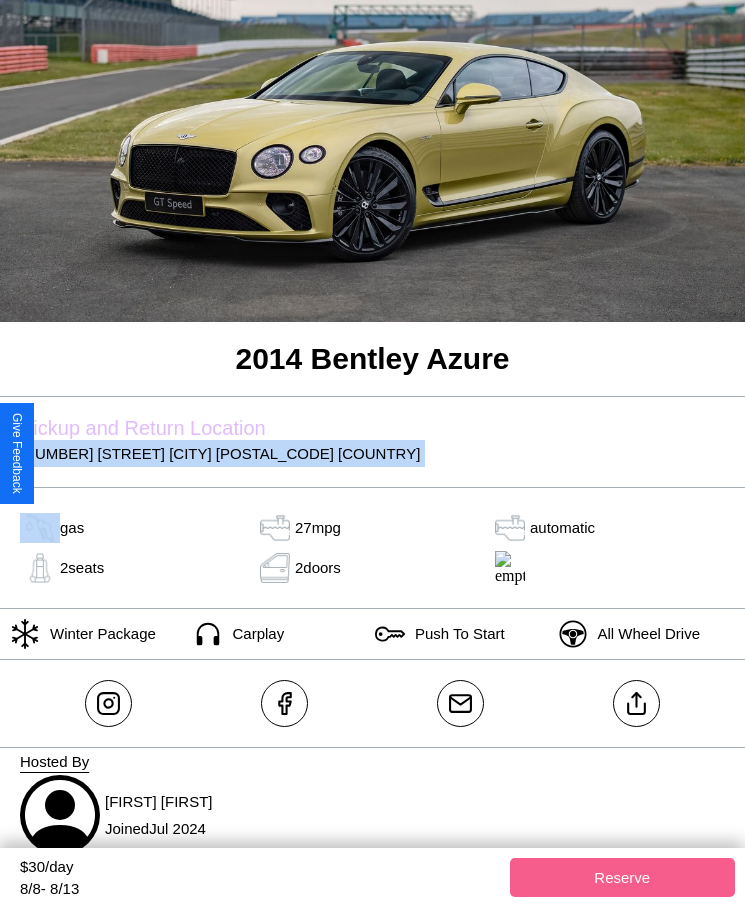 click on "[NUMBER] [STREET]  [CITY]  [POSTAL_CODE] [COUNTRY]" at bounding box center (372, 453) 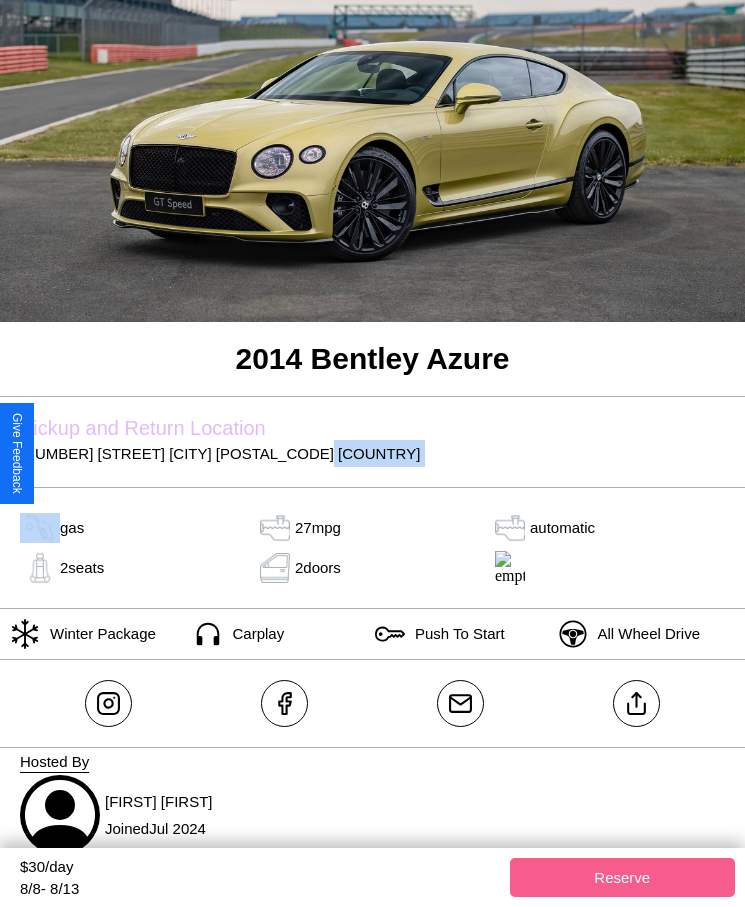 click on "[NUMBER] [STREET]  [CITY]  [POSTAL_CODE] [COUNTRY]" at bounding box center [372, 453] 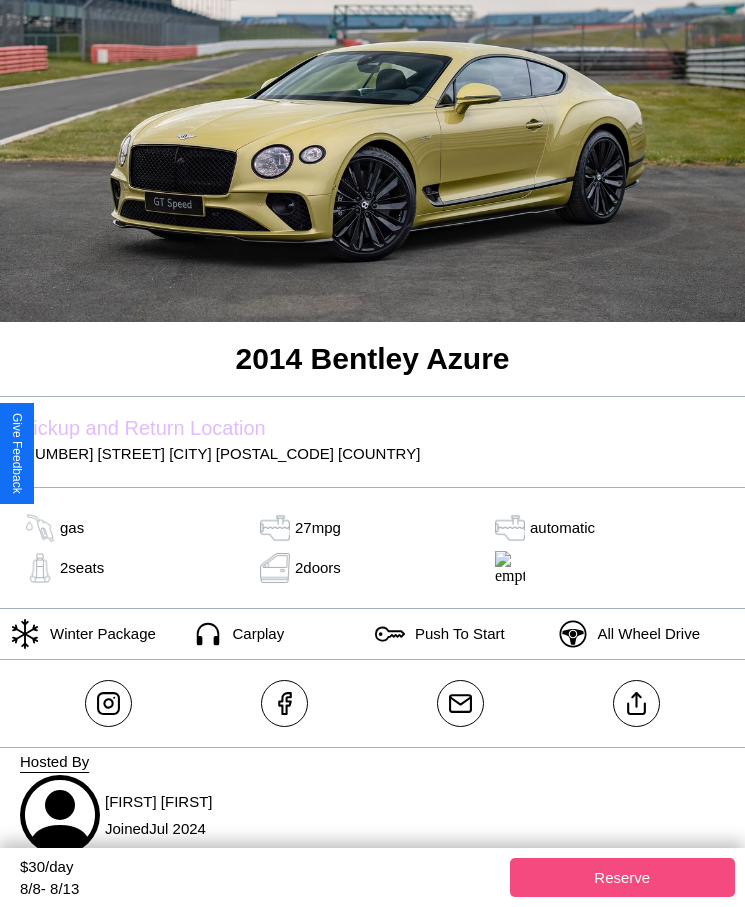 click on "Reserve" at bounding box center [623, 877] 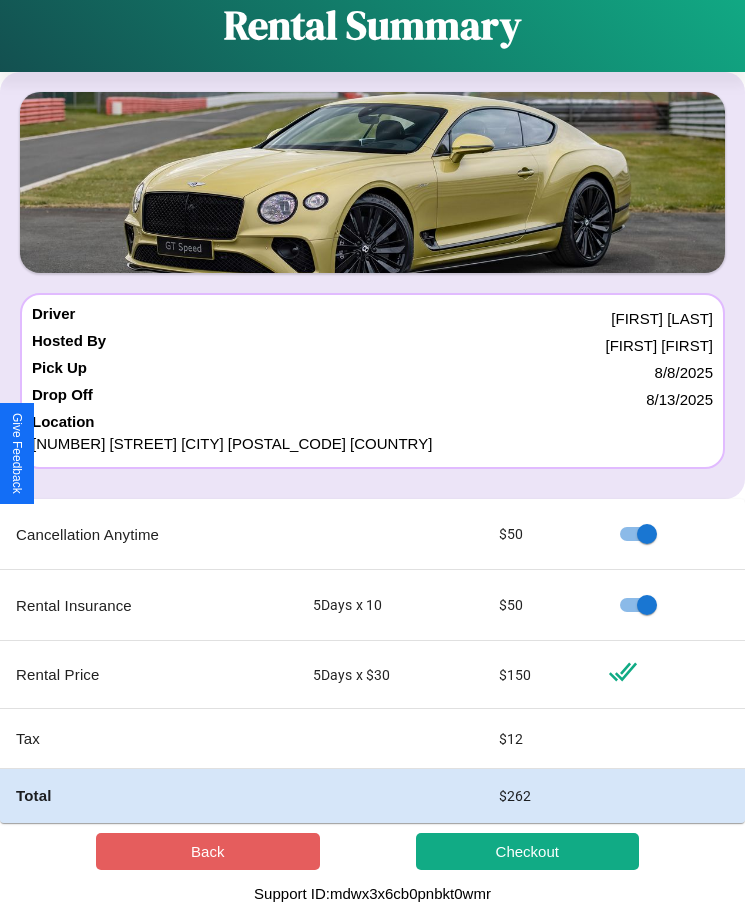 scroll, scrollTop: 0, scrollLeft: 0, axis: both 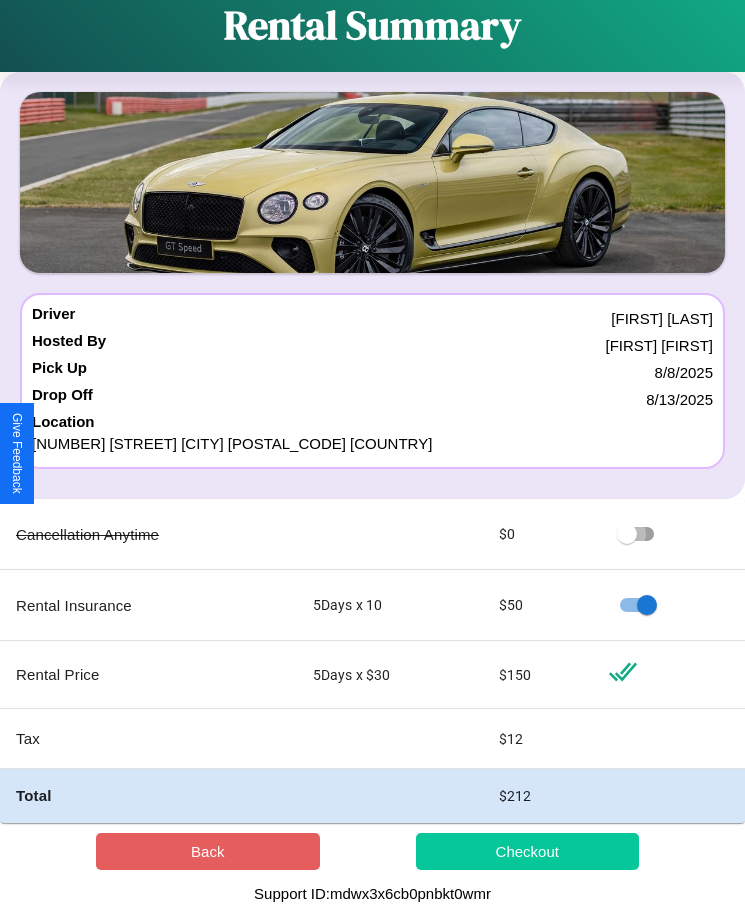 click on "Checkout" at bounding box center [528, 851] 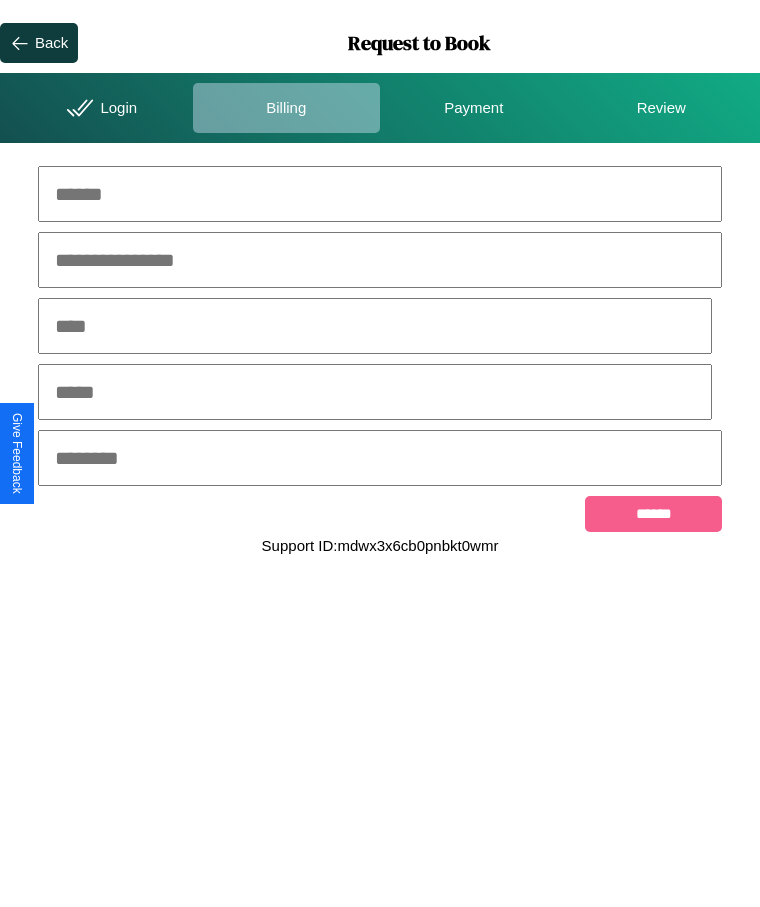 click at bounding box center [380, 194] 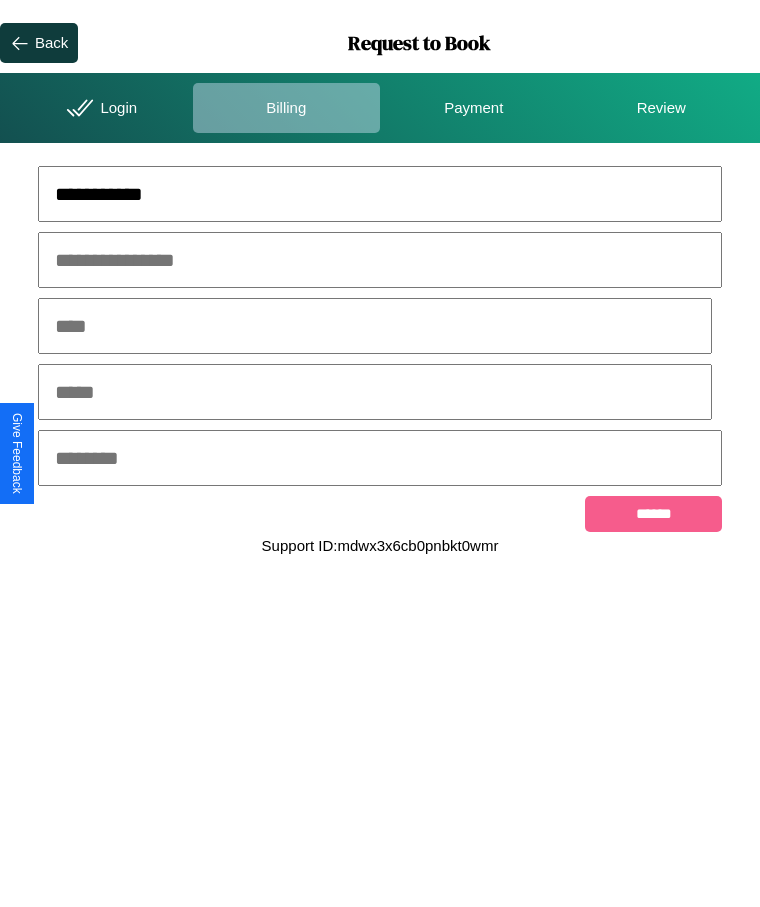 type on "**********" 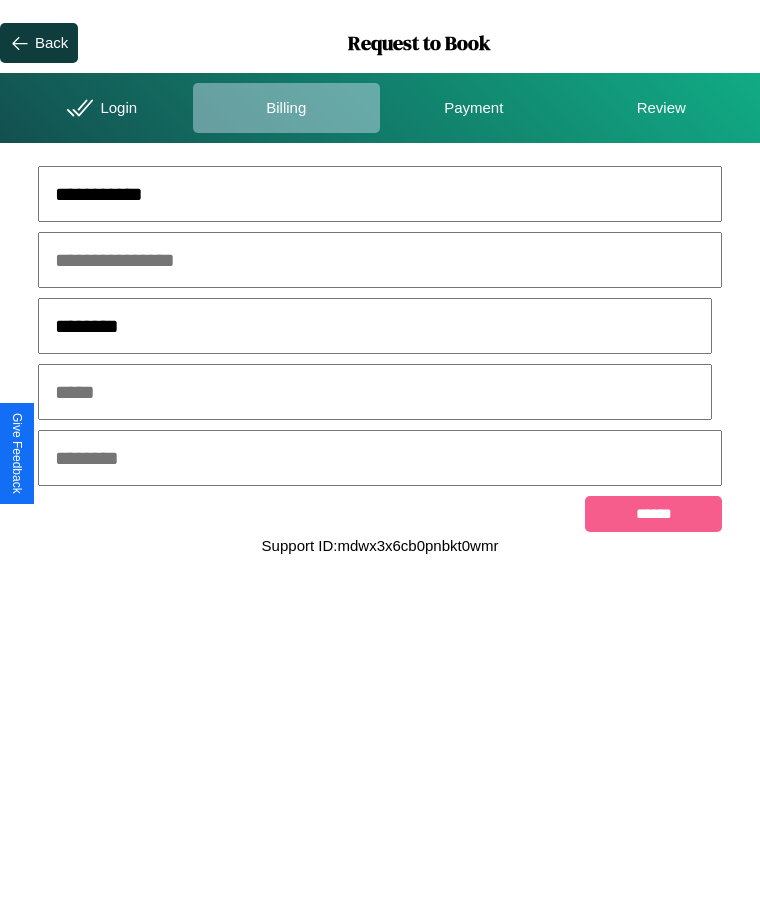 type on "********" 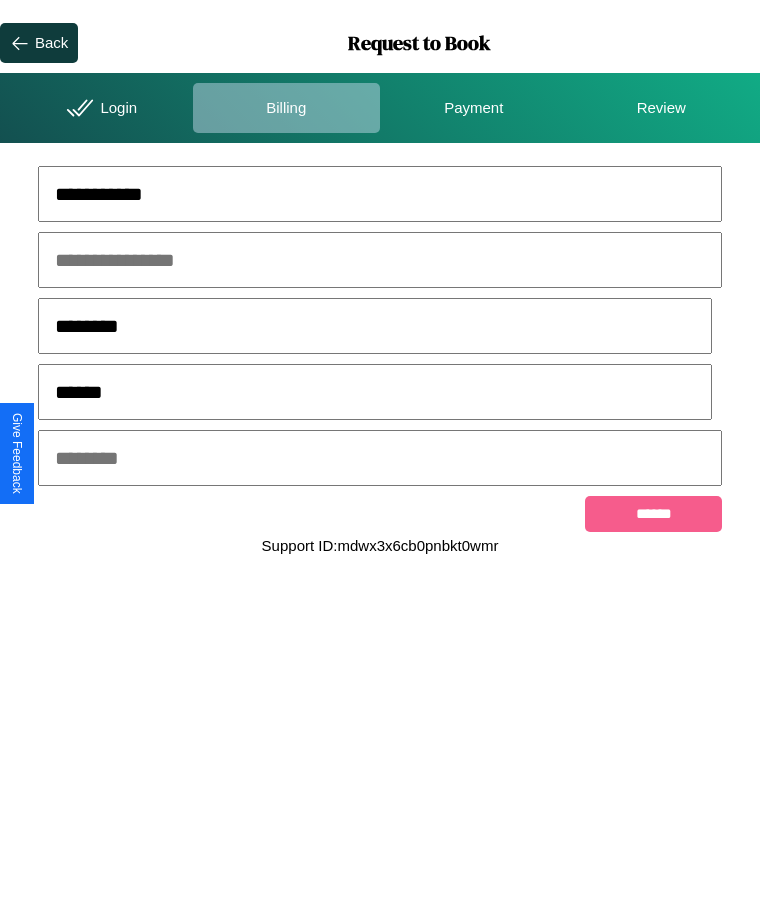 type on "******" 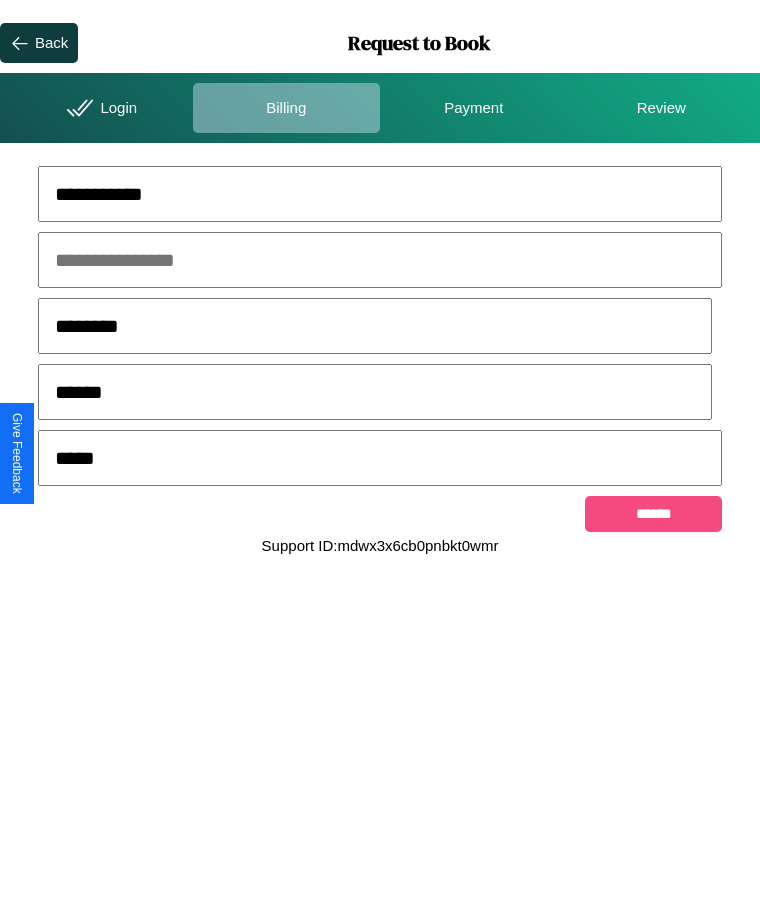 type on "*****" 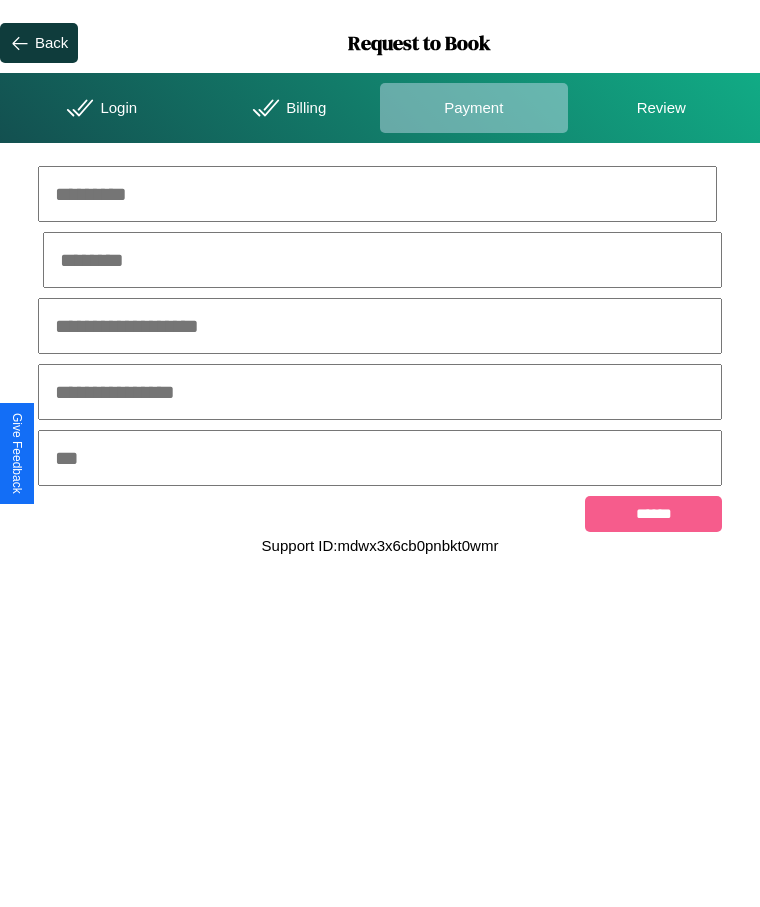 click at bounding box center [377, 194] 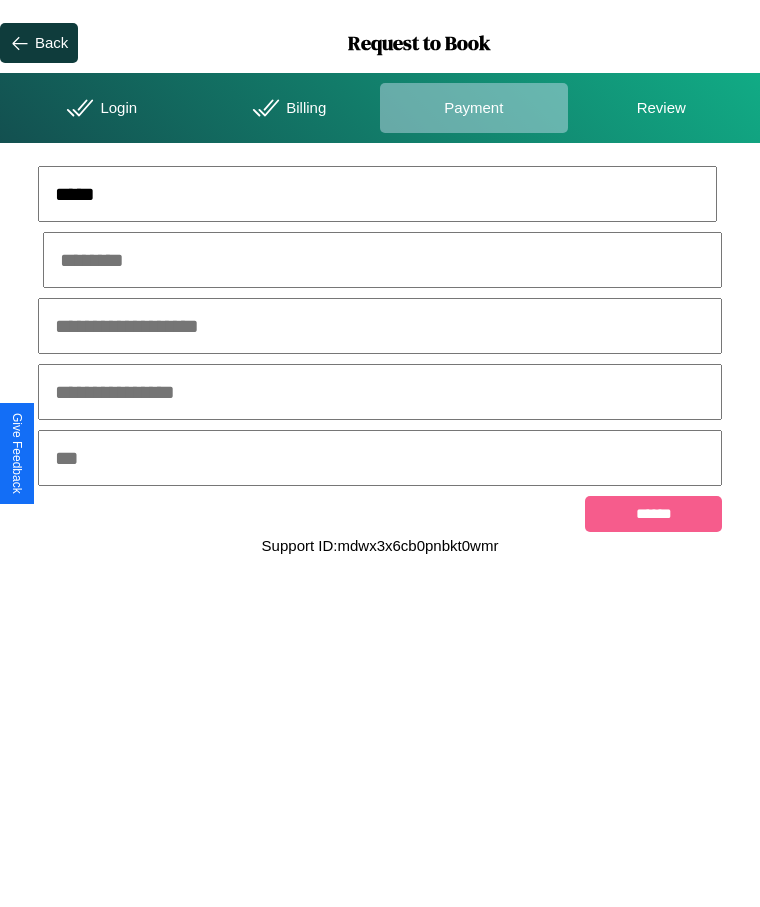 type on "*****" 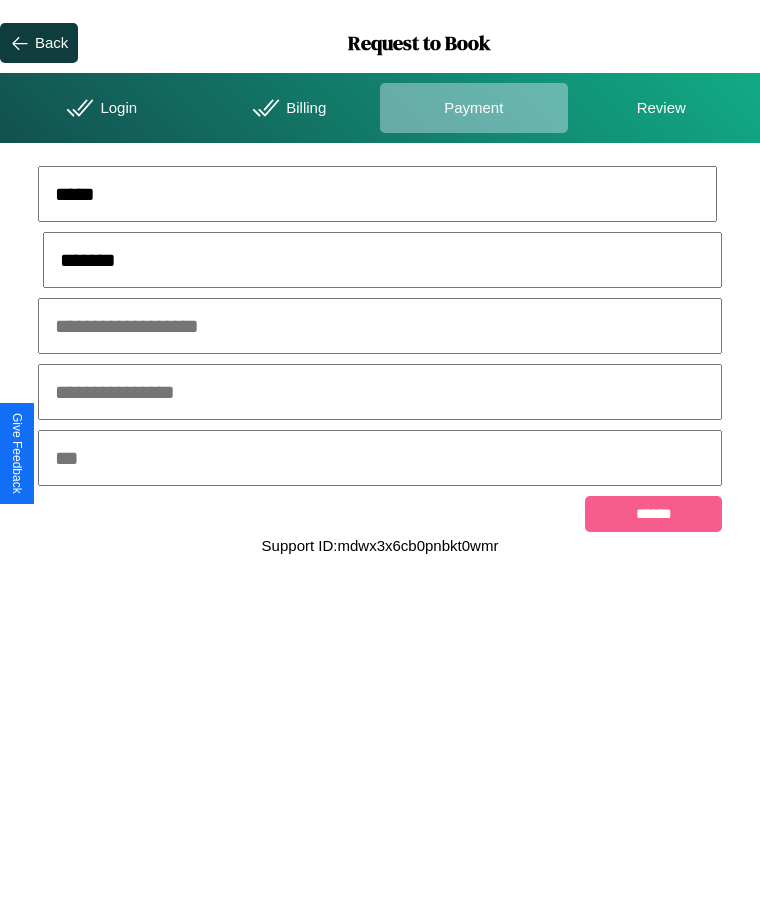type on "*******" 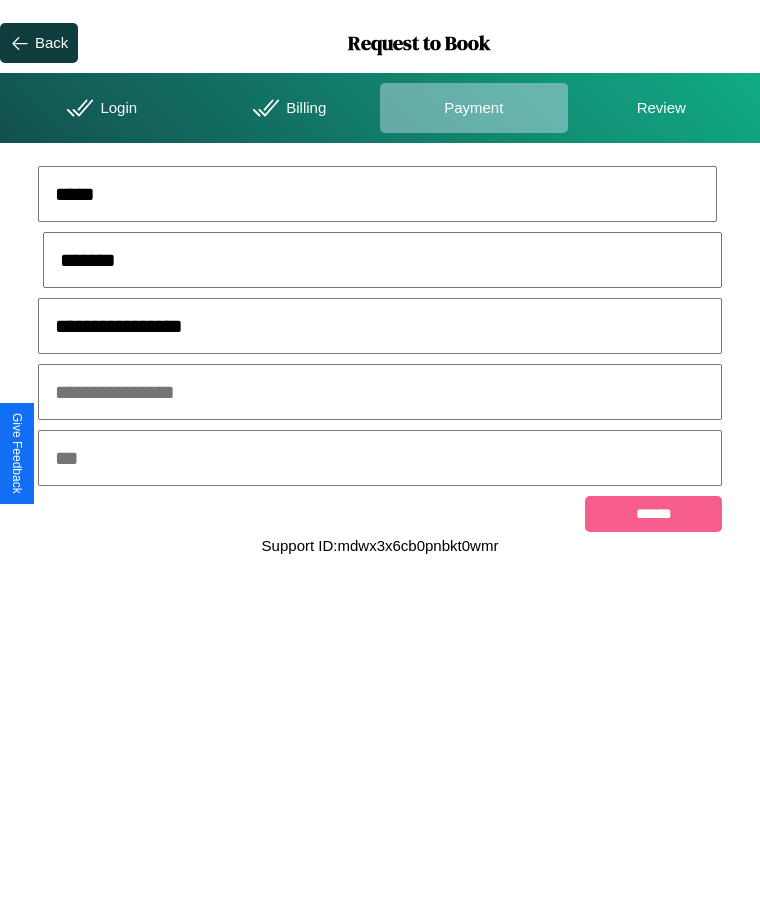 type on "**********" 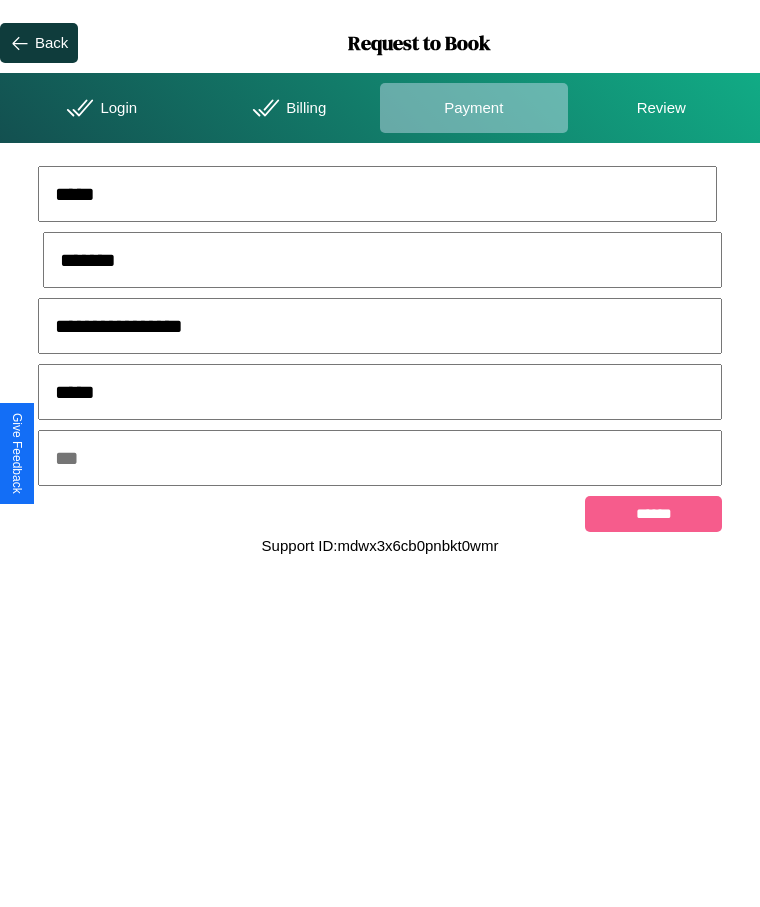 type on "*****" 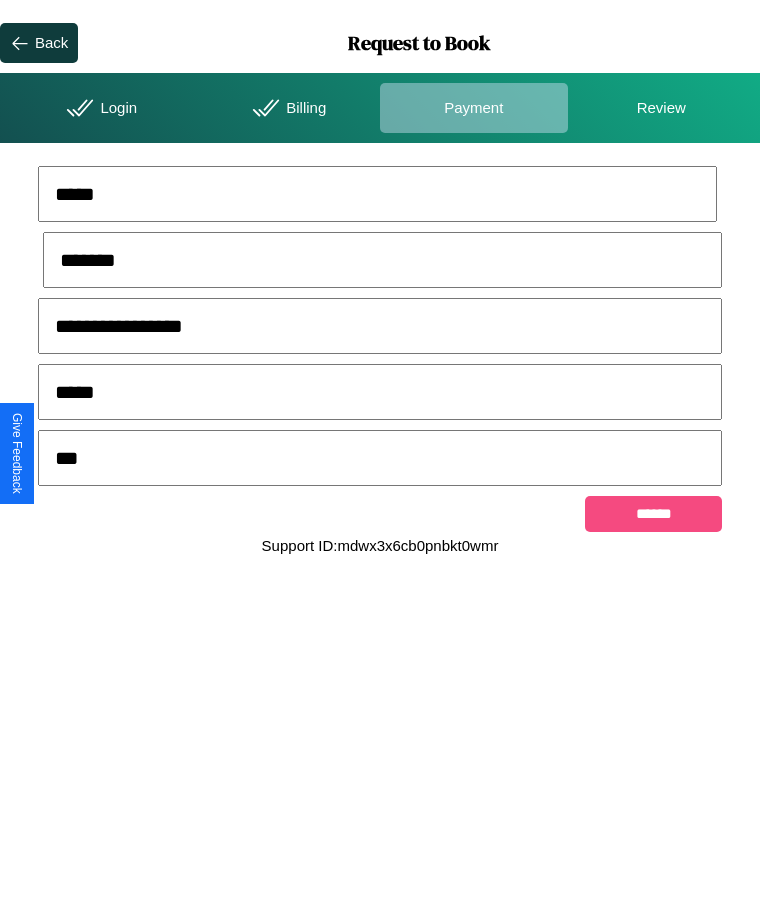 type on "***" 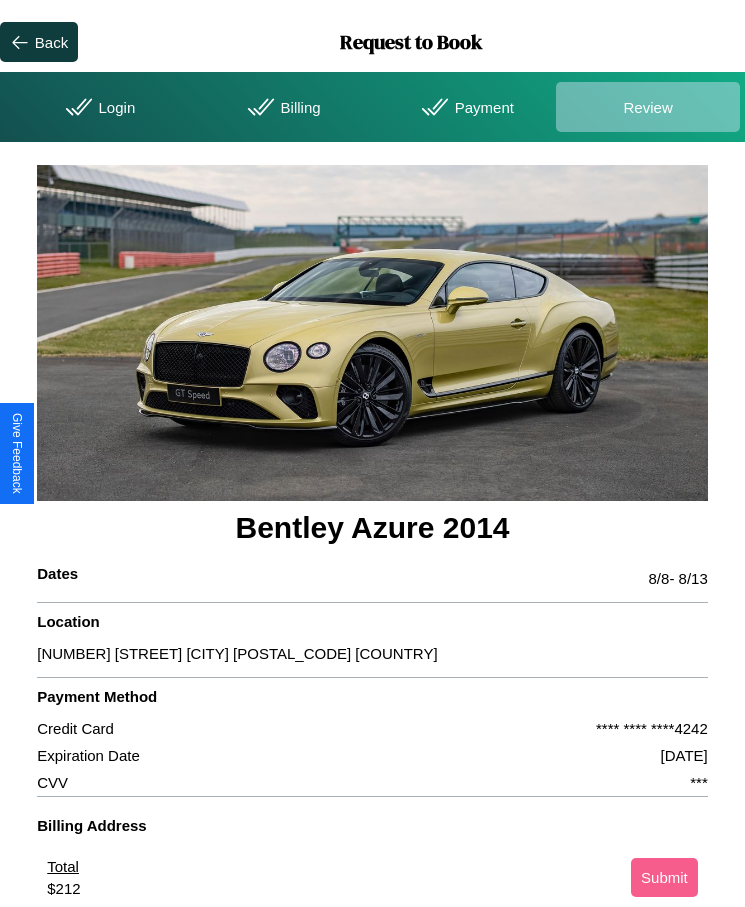 scroll, scrollTop: 2, scrollLeft: 0, axis: vertical 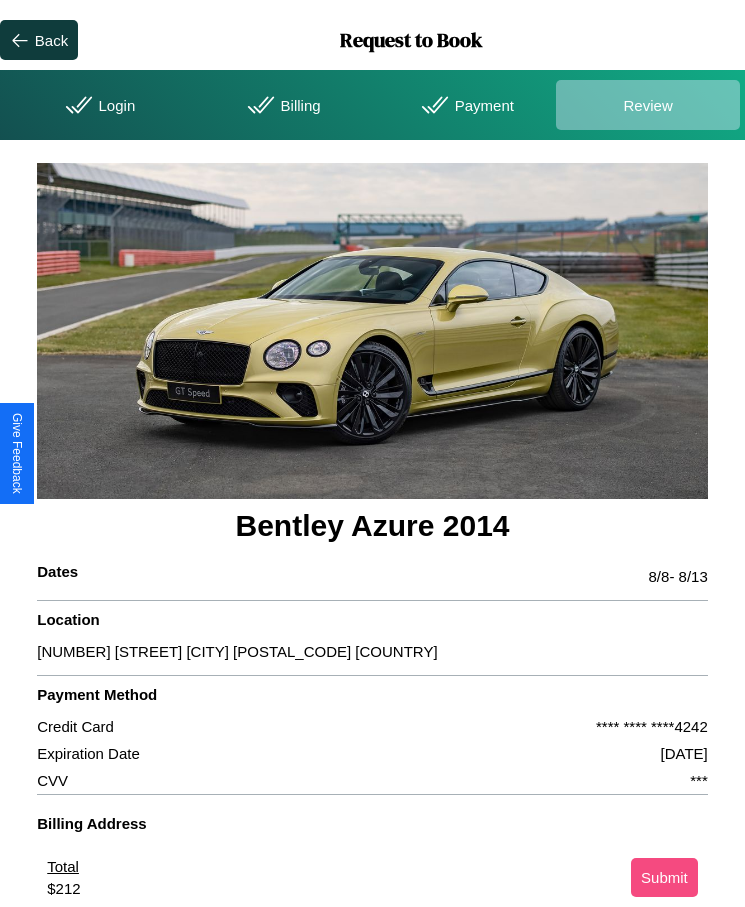 click on "Submit" at bounding box center [664, 877] 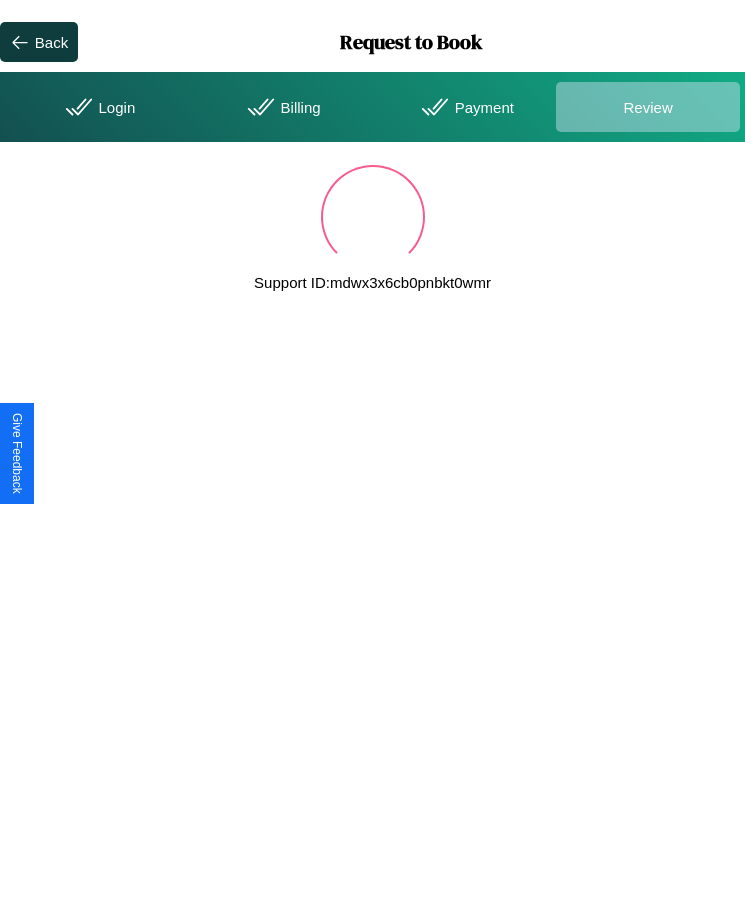 scroll, scrollTop: 0, scrollLeft: 0, axis: both 